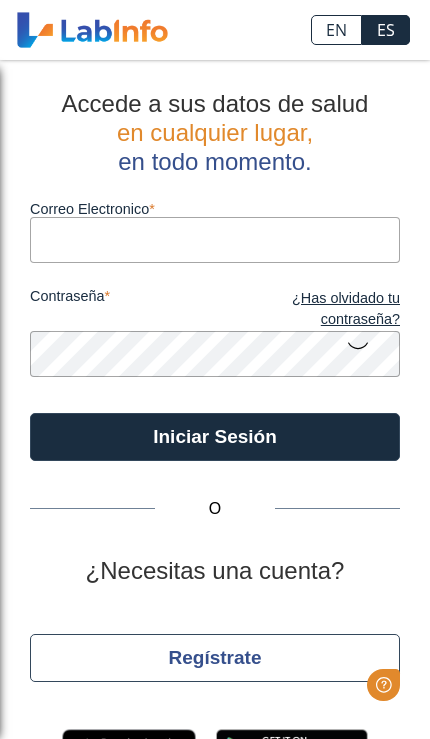 scroll, scrollTop: 0, scrollLeft: 0, axis: both 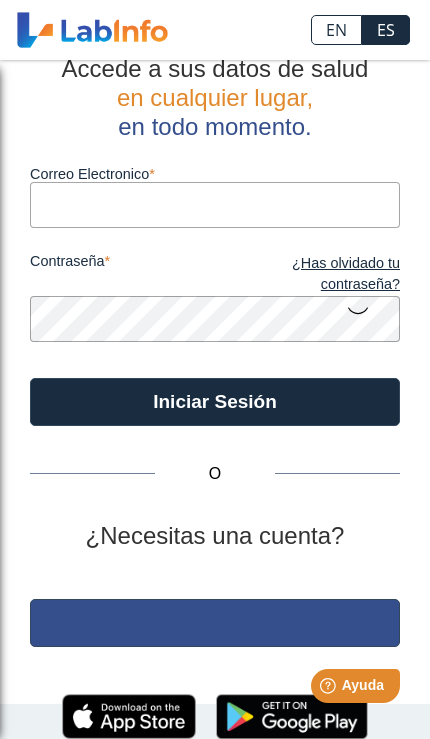 click on "Regístrate" 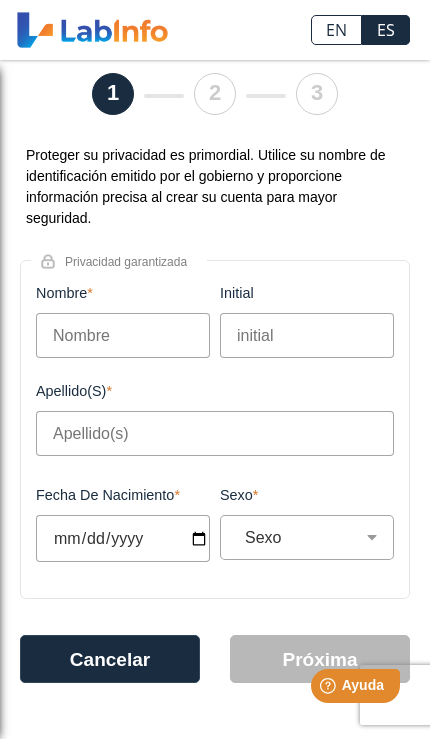scroll, scrollTop: 82, scrollLeft: 0, axis: vertical 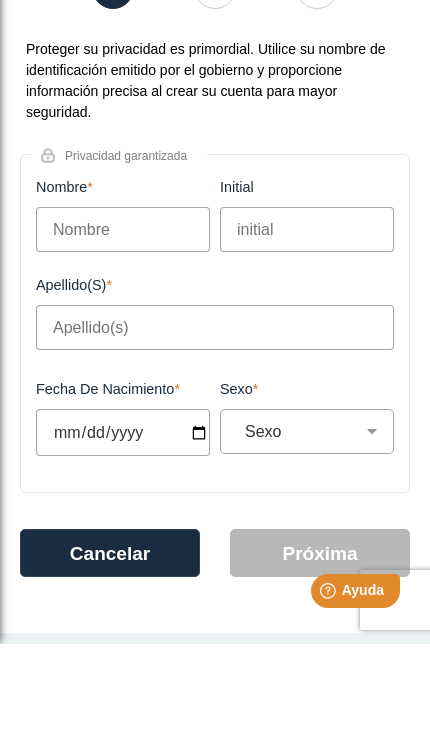 type on "[PERSON_NAME]" 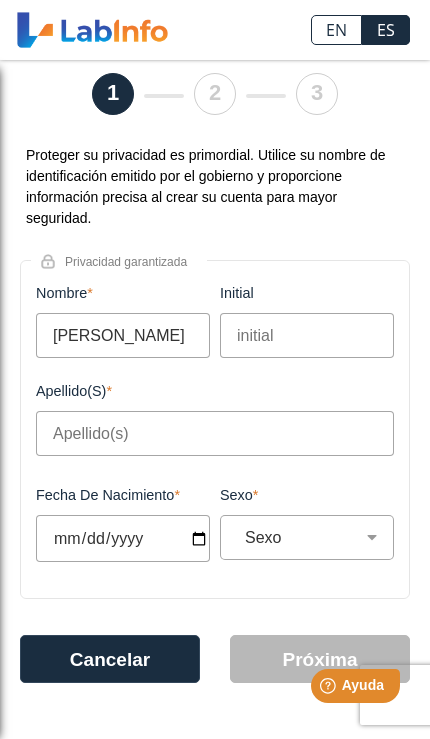 click on "Apellido(s)" at bounding box center (215, 433) 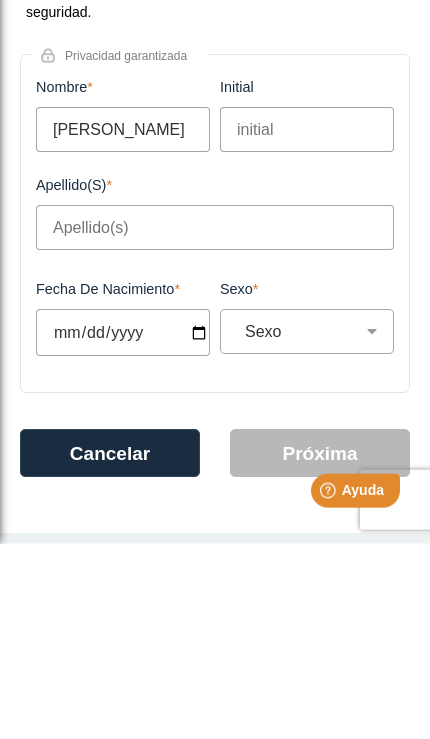 type on "[PERSON_NAME]" 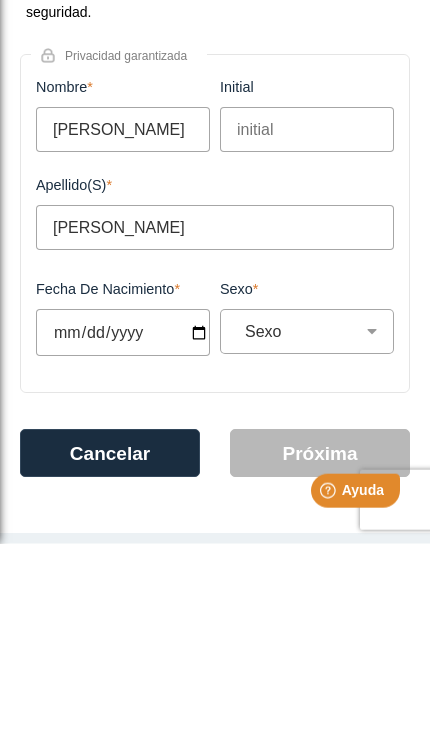 type on "[DATE]" 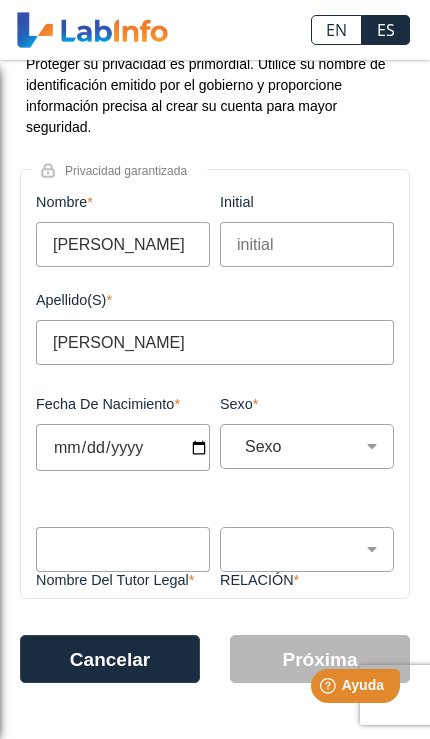 scroll, scrollTop: 167, scrollLeft: 0, axis: vertical 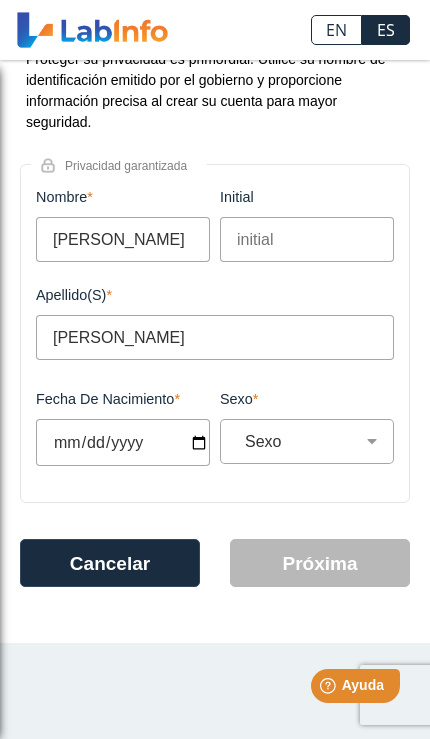 type on "1972-08-16" 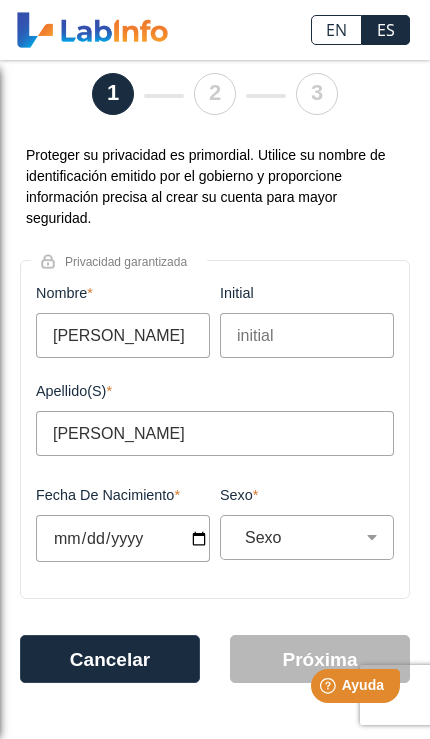 scroll, scrollTop: 82, scrollLeft: 0, axis: vertical 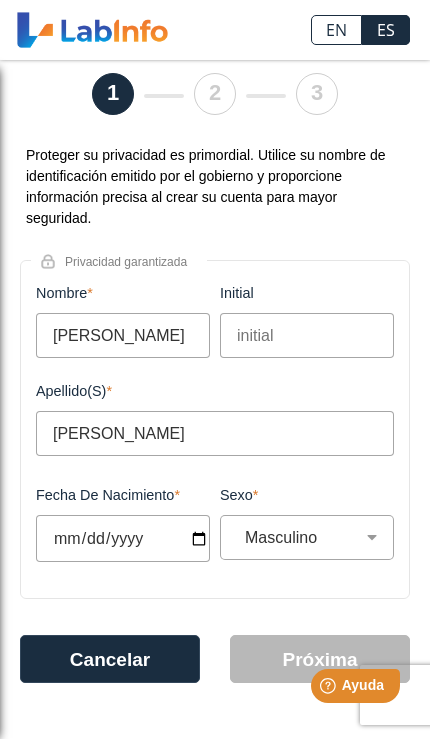 select on "M" 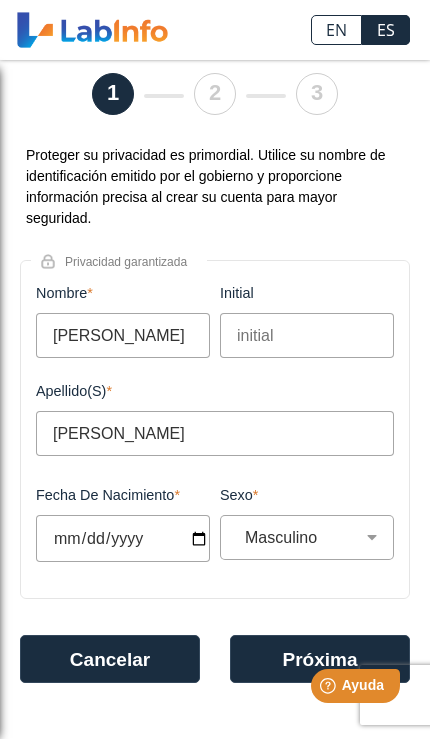 scroll, scrollTop: 82, scrollLeft: 0, axis: vertical 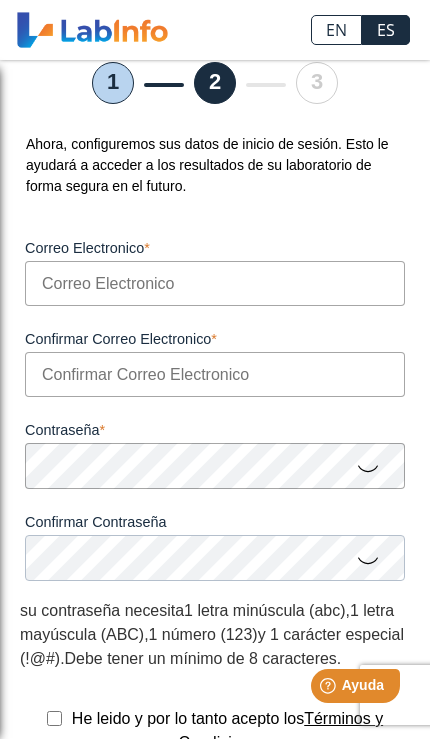 click on "Correo Electronico" at bounding box center (215, 283) 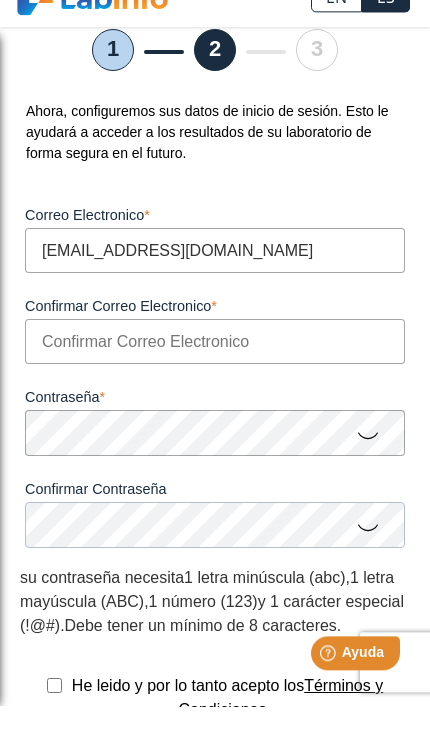 type on "[EMAIL_ADDRESS][DOMAIN_NAME]" 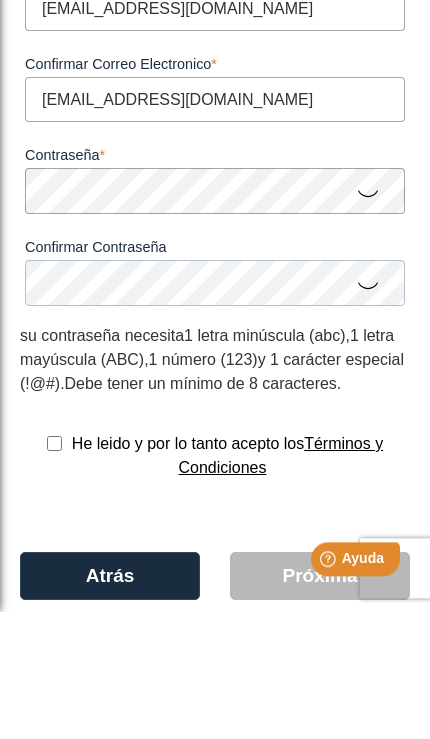 scroll, scrollTop: 233, scrollLeft: 0, axis: vertical 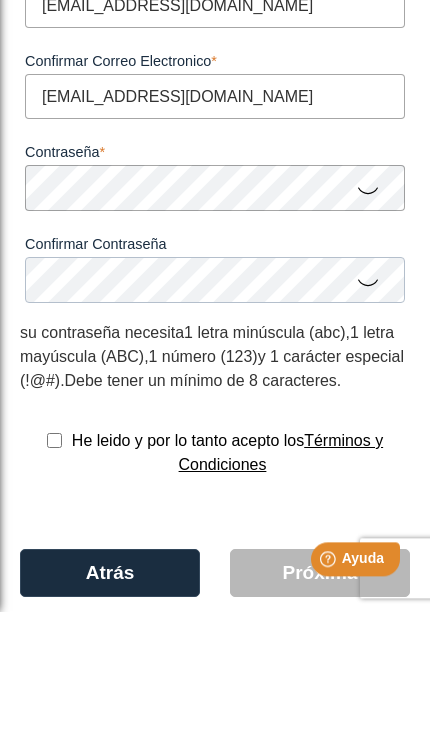 type on "[EMAIL_ADDRESS][DOMAIN_NAME]" 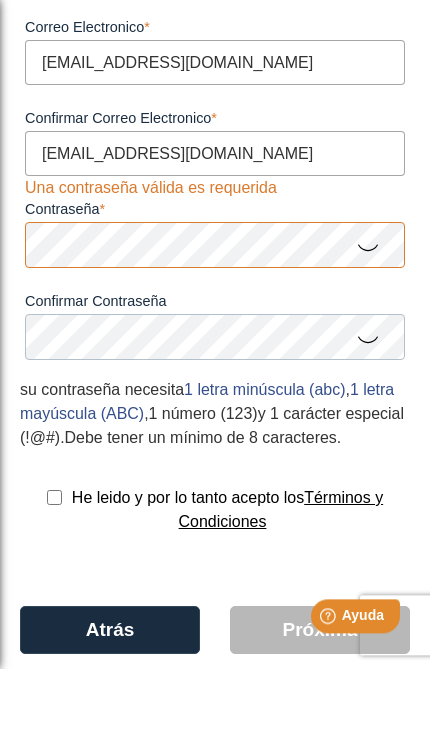 click 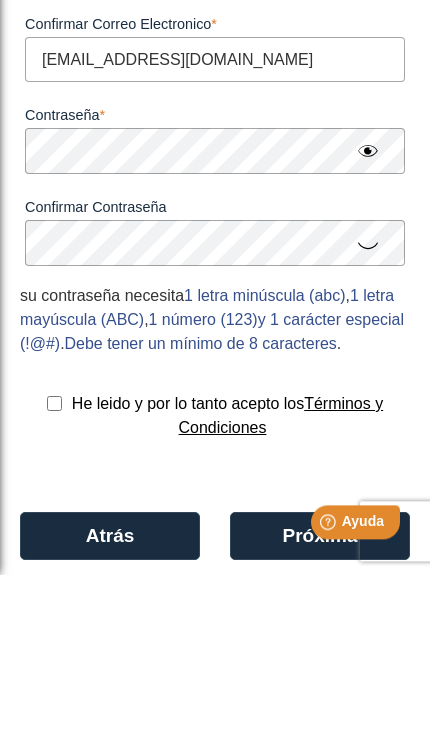 click 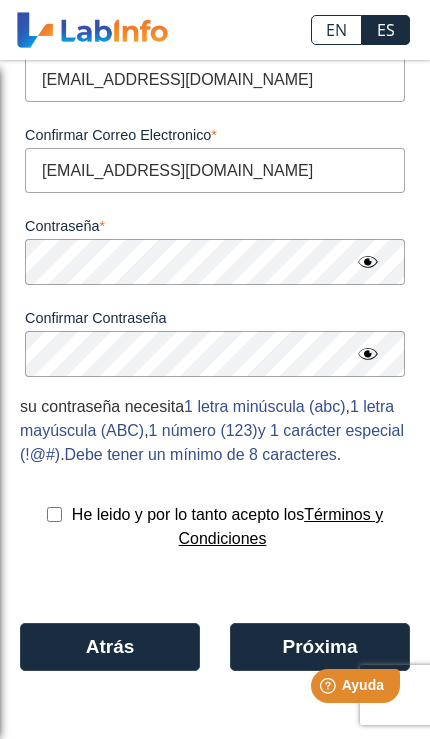 scroll, scrollTop: 314, scrollLeft: 0, axis: vertical 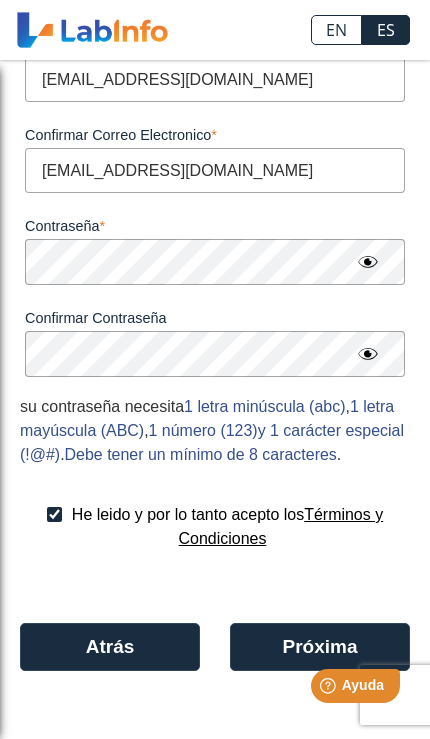 checkbox on "true" 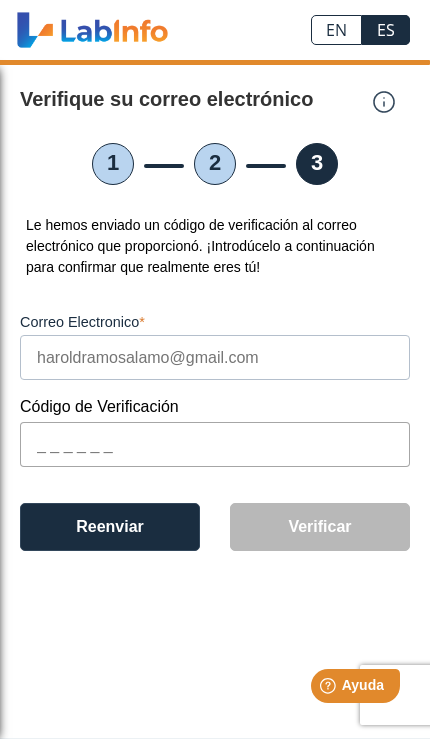 scroll, scrollTop: 82, scrollLeft: 0, axis: vertical 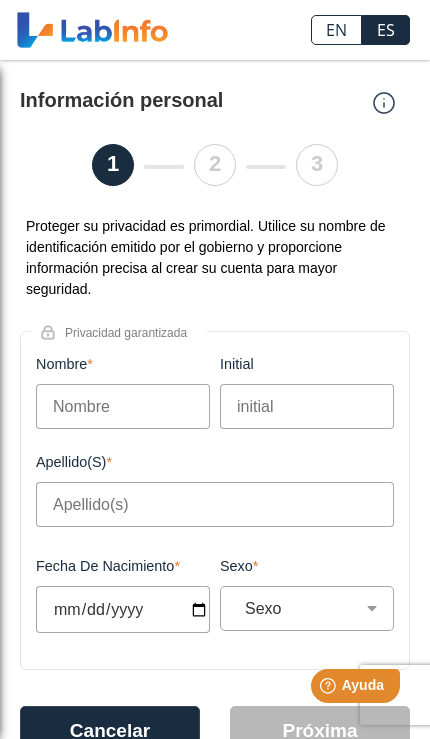 click on "3" 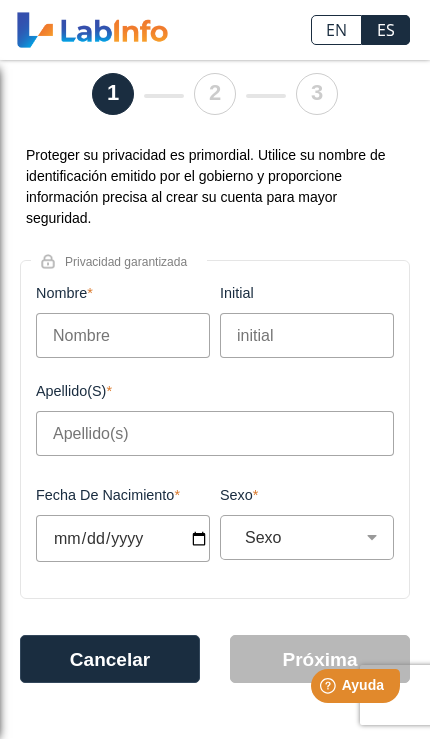 scroll, scrollTop: 82, scrollLeft: 0, axis: vertical 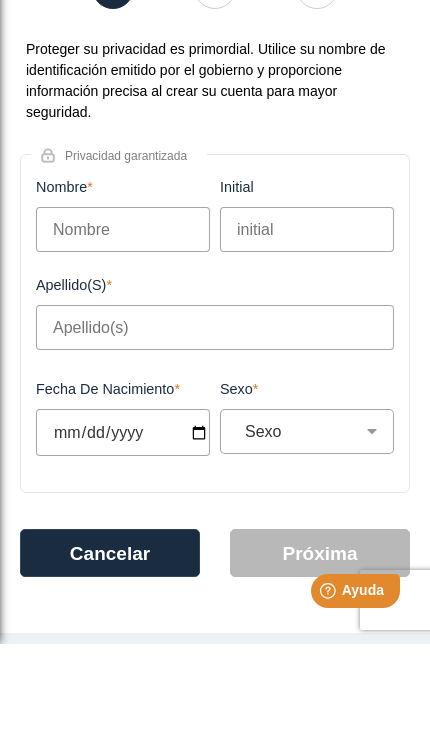 type on "[PERSON_NAME]" 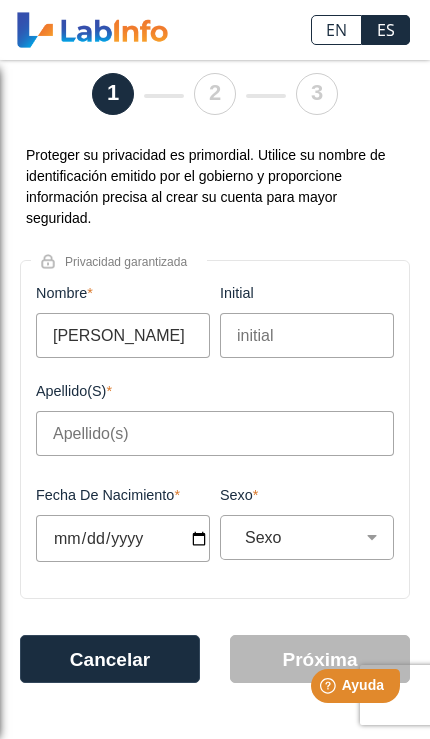 click on "initial" at bounding box center (307, 335) 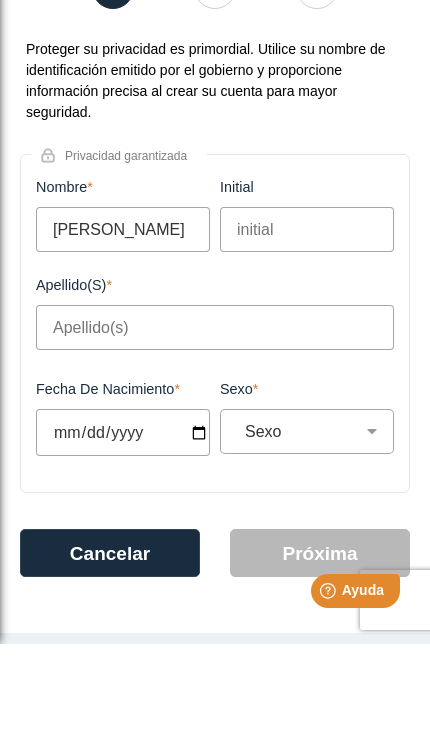 click on "Apellido(s)" at bounding box center [215, 422] 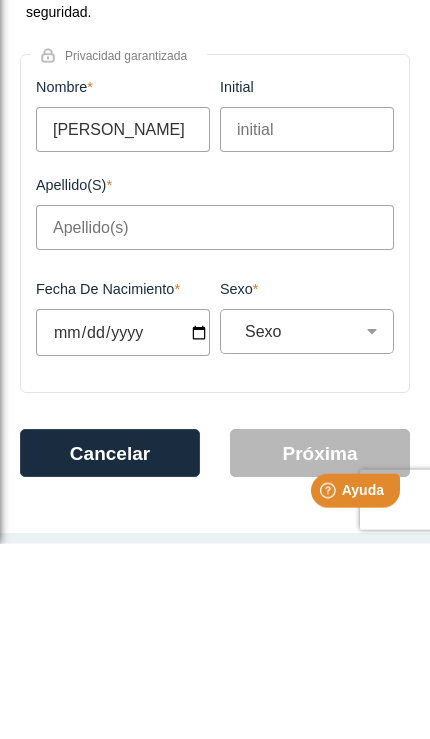 type on "[PERSON_NAME]" 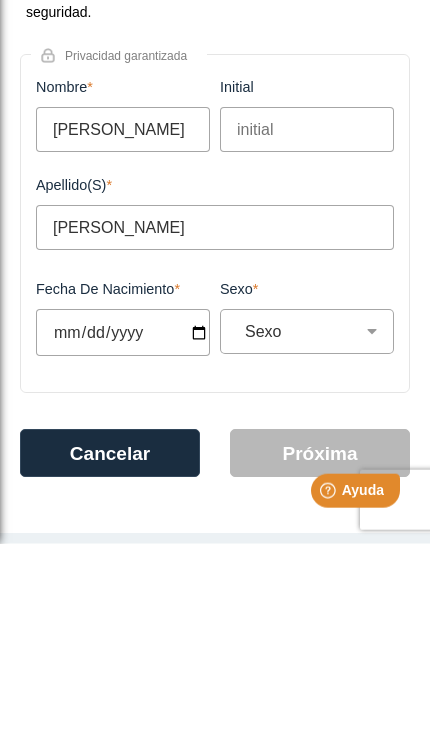 type on "[DATE]" 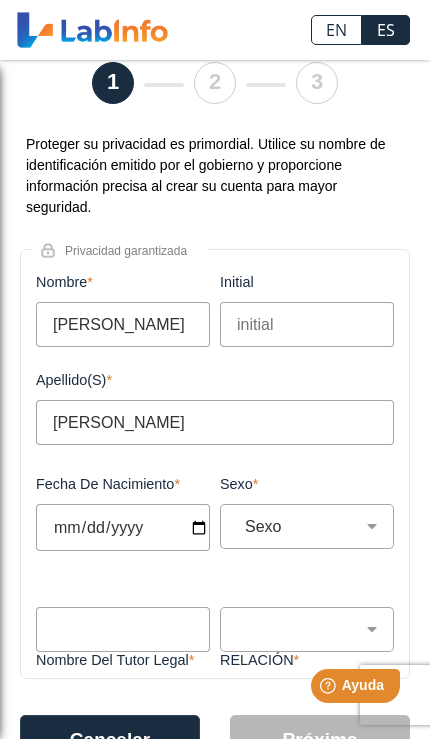type on "[DATE]" 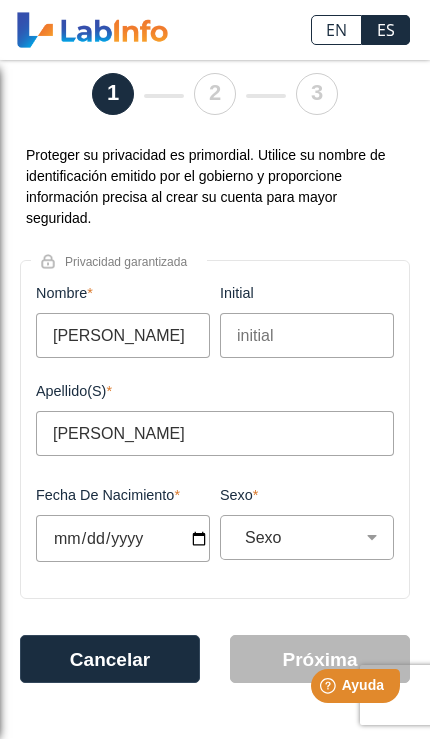 scroll, scrollTop: 82, scrollLeft: 0, axis: vertical 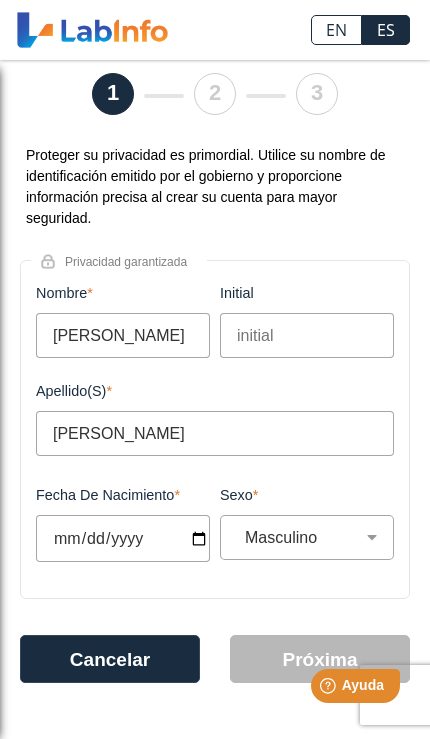 select on "M" 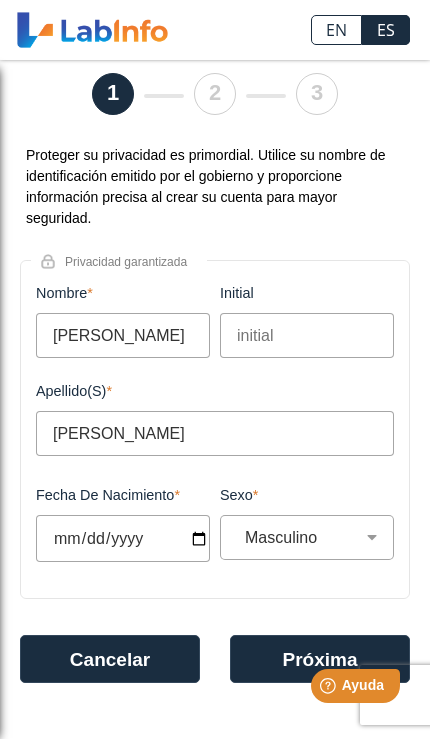 click on "Próxima" 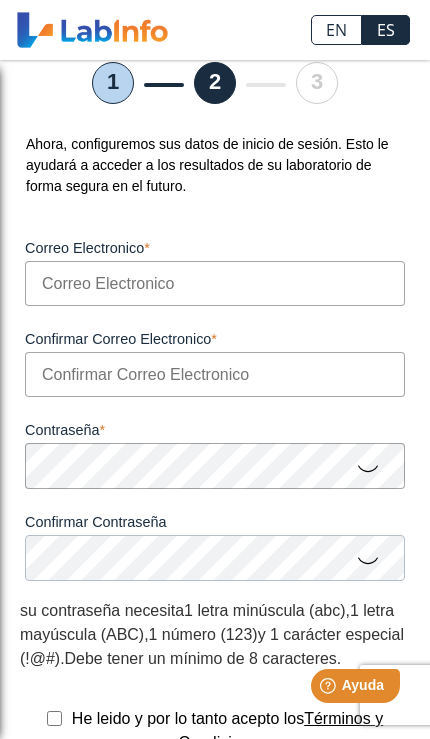 click on "Correo Electronico" at bounding box center [215, 283] 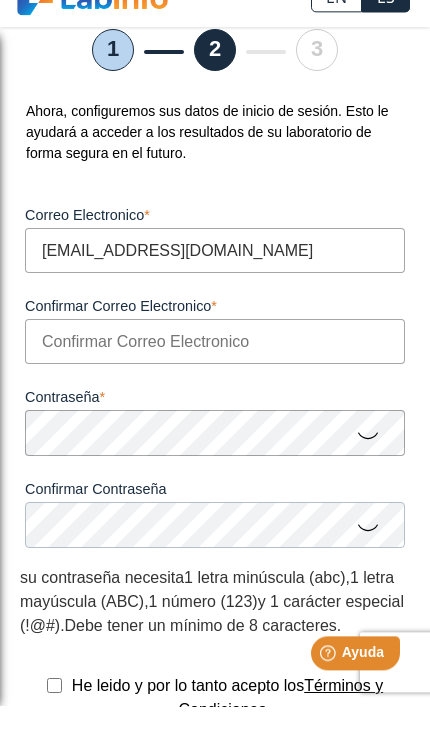 type on "[EMAIL_ADDRESS][DOMAIN_NAME]" 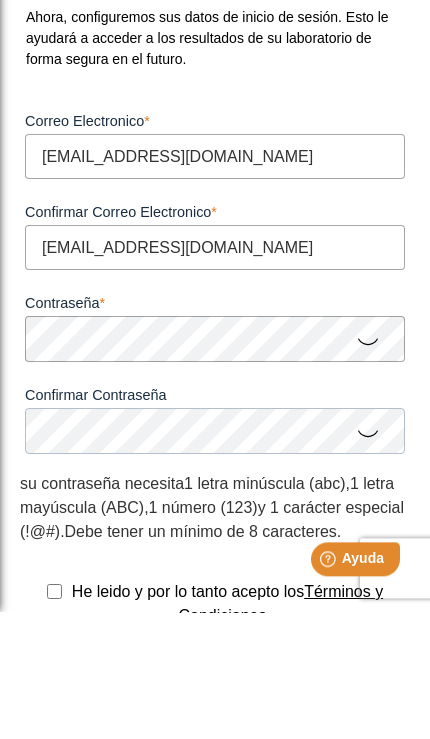 type on "[EMAIL_ADDRESS][DOMAIN_NAME]" 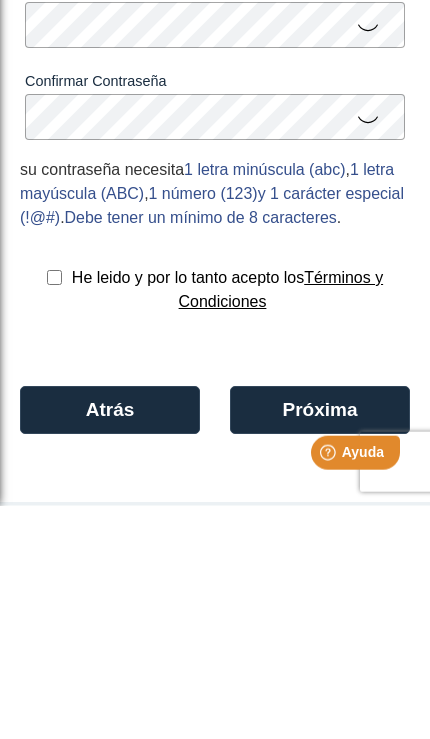click at bounding box center [54, 510] 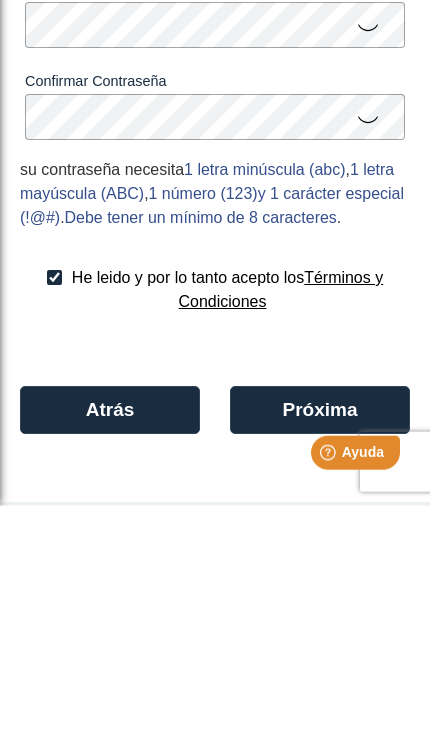 checkbox on "true" 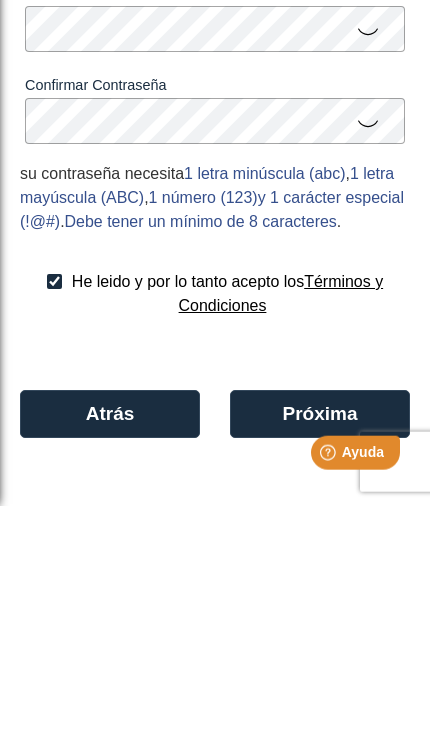 scroll, scrollTop: 314, scrollLeft: 0, axis: vertical 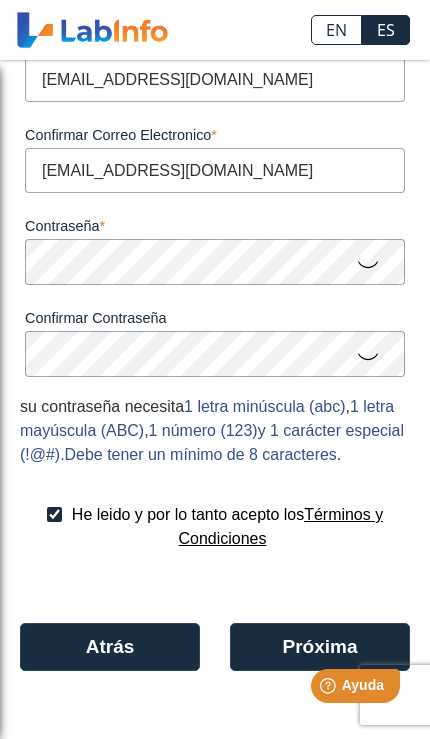 click on "Próxima" 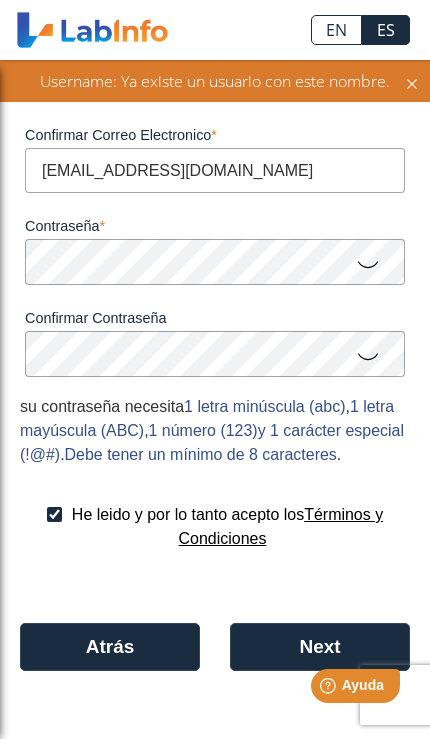 scroll, scrollTop: 314, scrollLeft: 0, axis: vertical 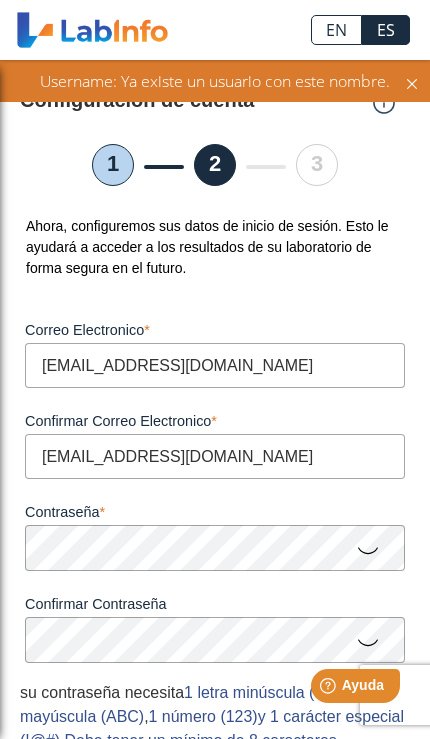click 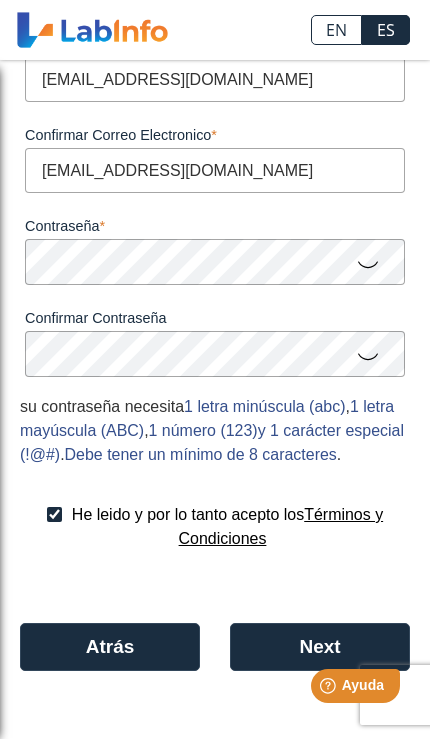 click on "Atrás" 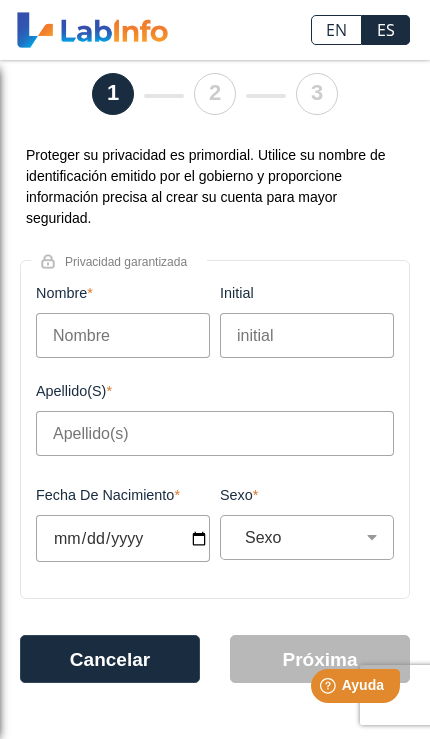 click on "Cancelar" 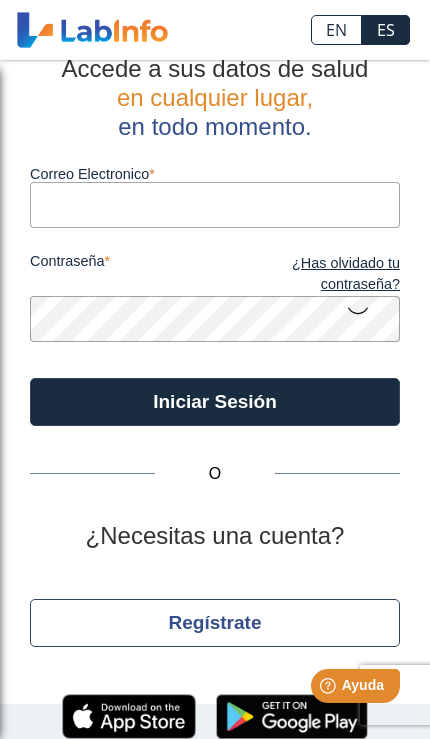 click on "Correo Electronico" at bounding box center (215, 204) 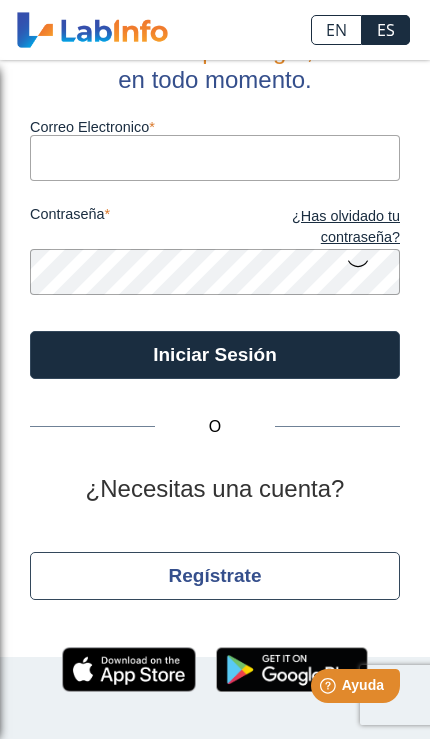 type on "[EMAIL_ADDRESS][DOMAIN_NAME]" 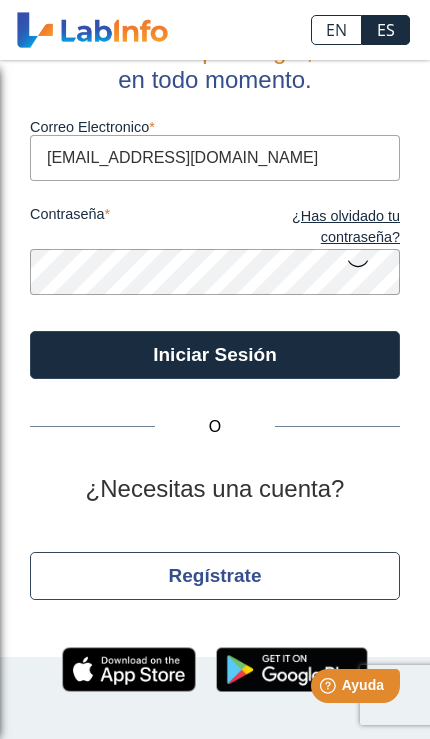 click on "Iniciar Sesión" 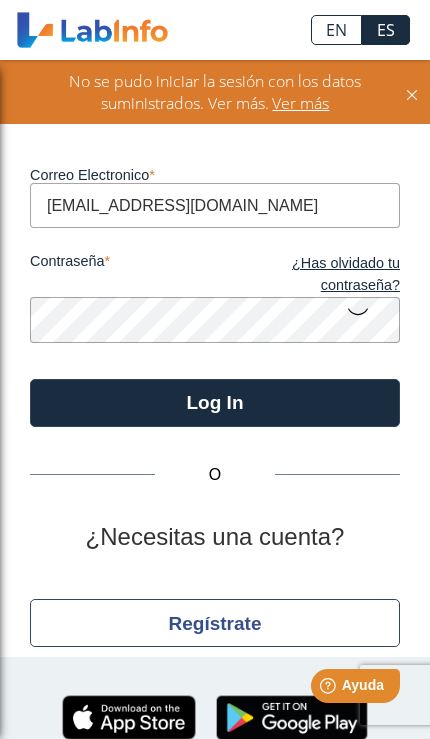 click on "Log In" 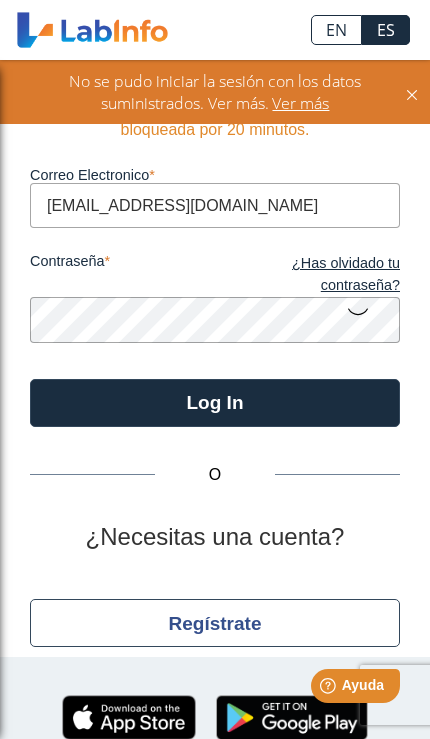 click on "Ver más" 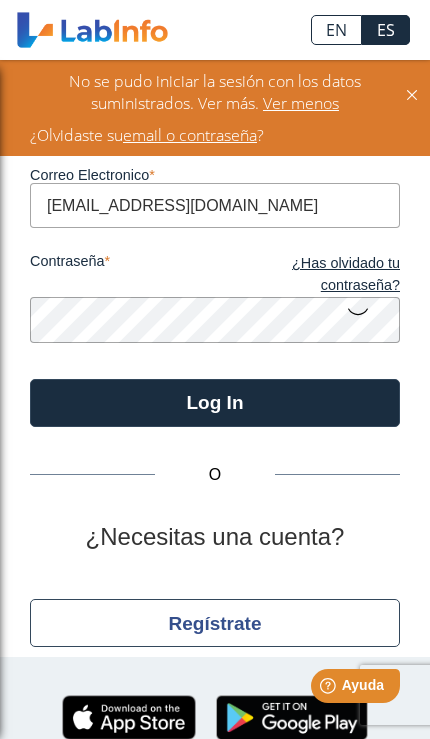 click 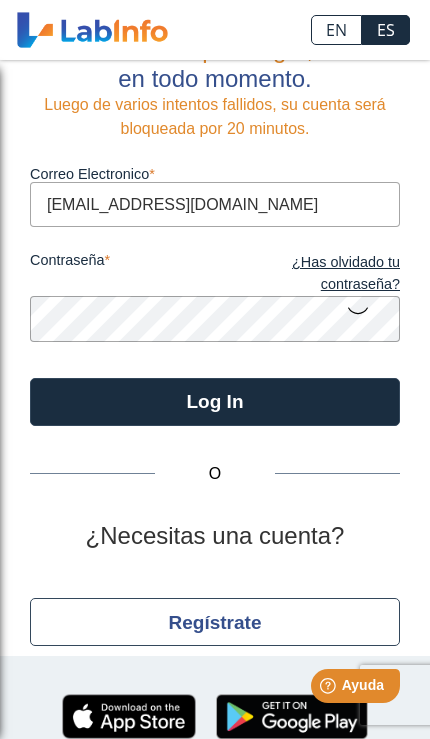 scroll, scrollTop: 82, scrollLeft: 0, axis: vertical 